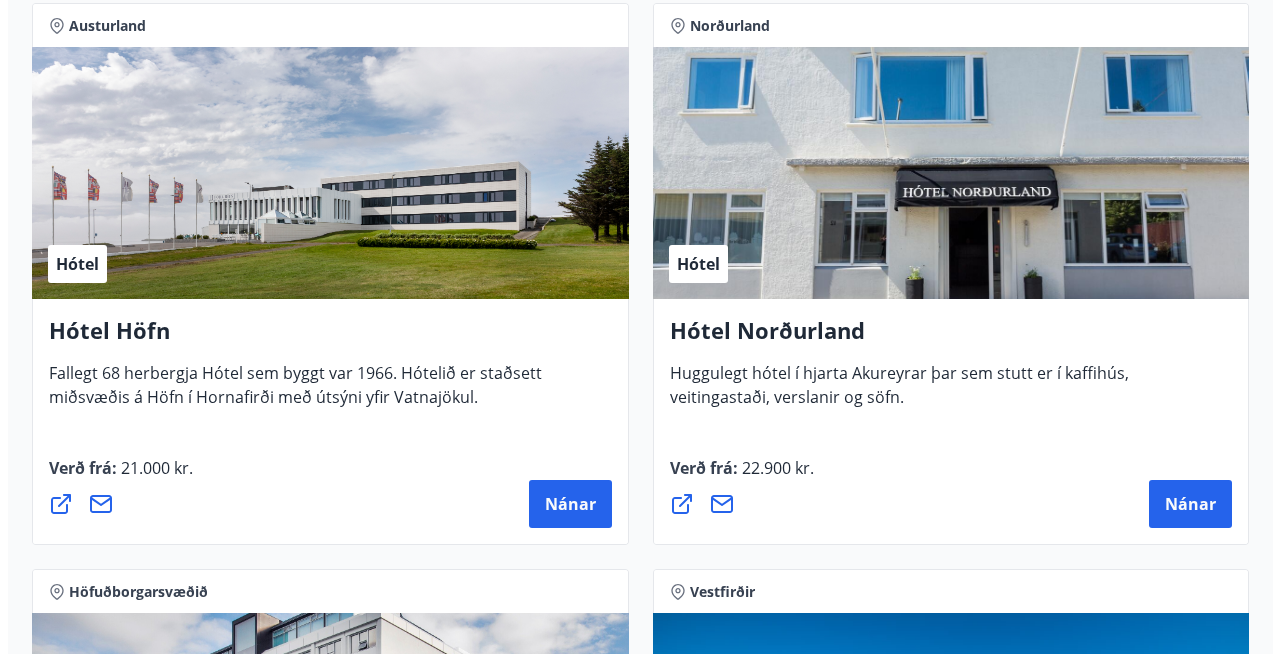 scroll, scrollTop: 4356, scrollLeft: 0, axis: vertical 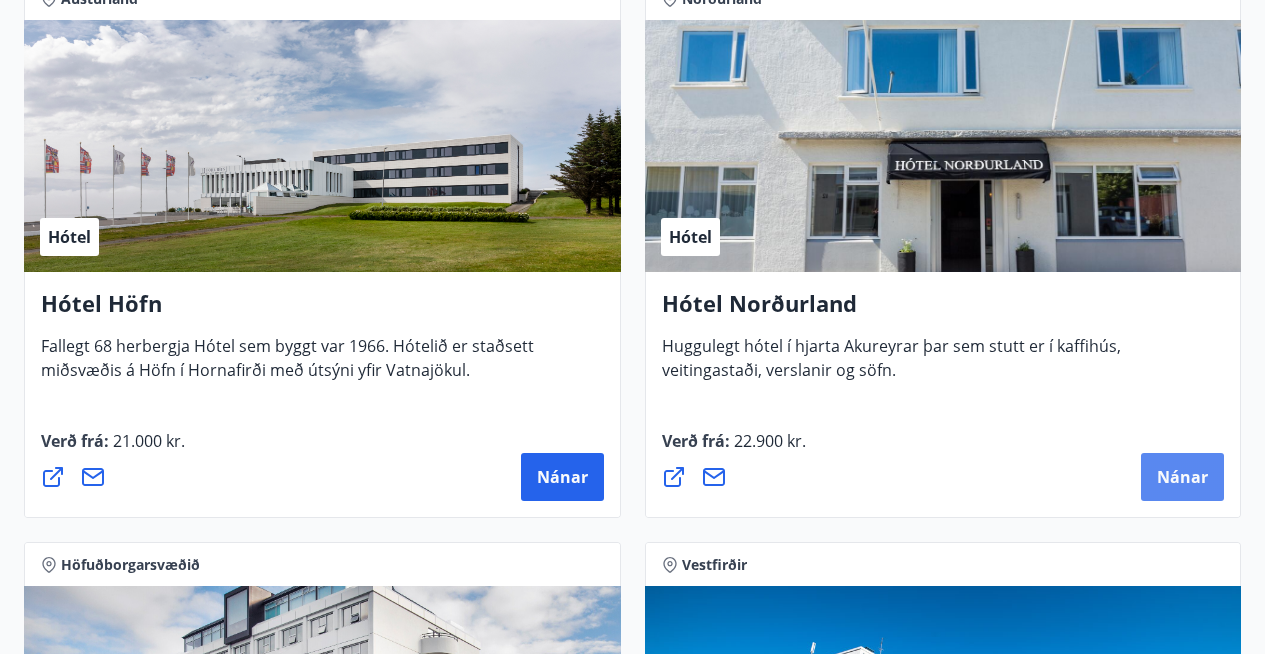 click on "Nánar" at bounding box center (1182, 477) 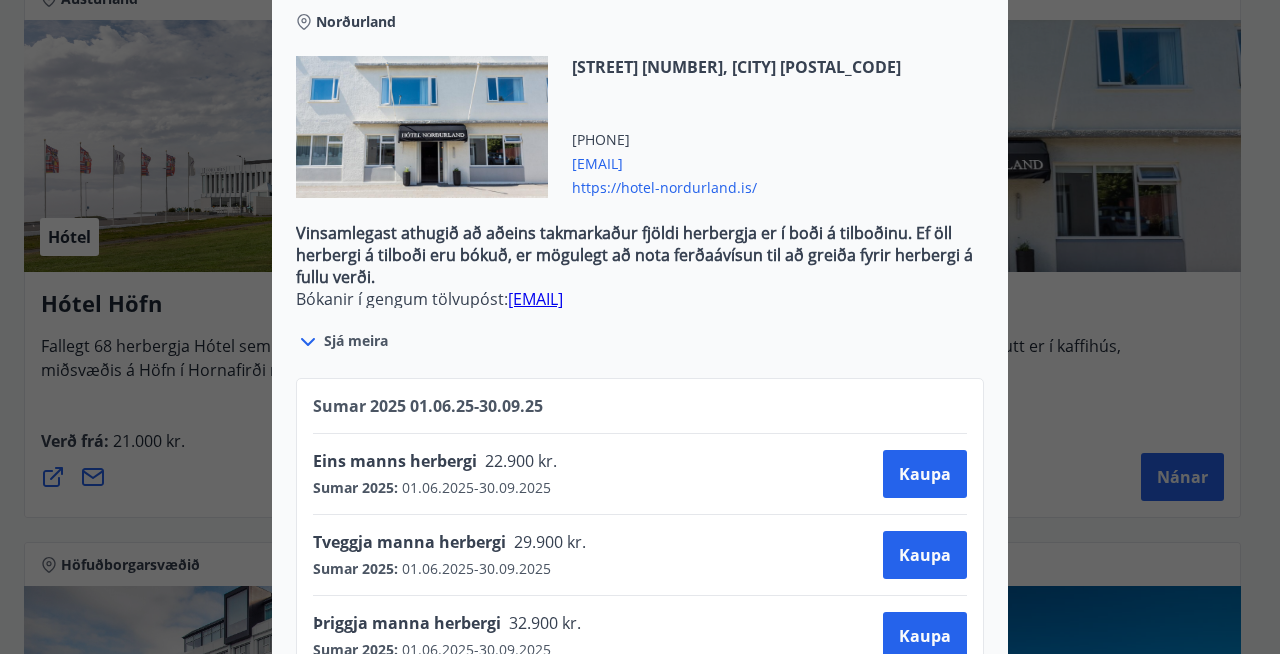 scroll, scrollTop: 723, scrollLeft: 0, axis: vertical 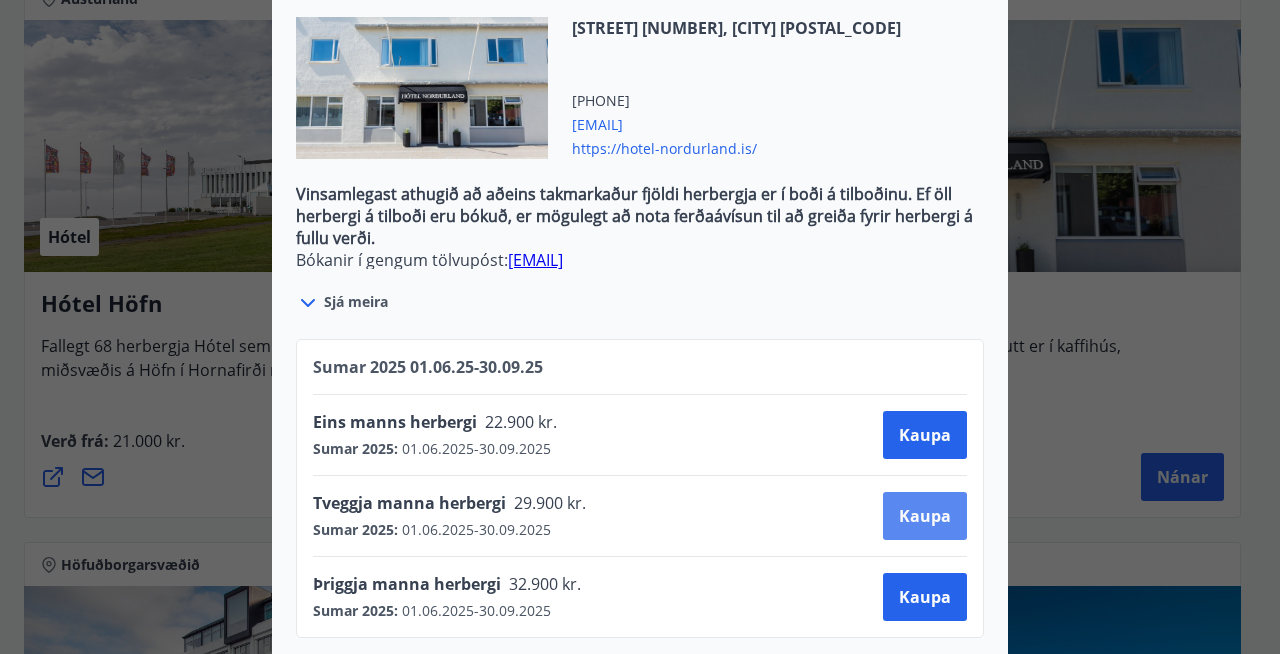 click on "Kaupa" at bounding box center [925, 516] 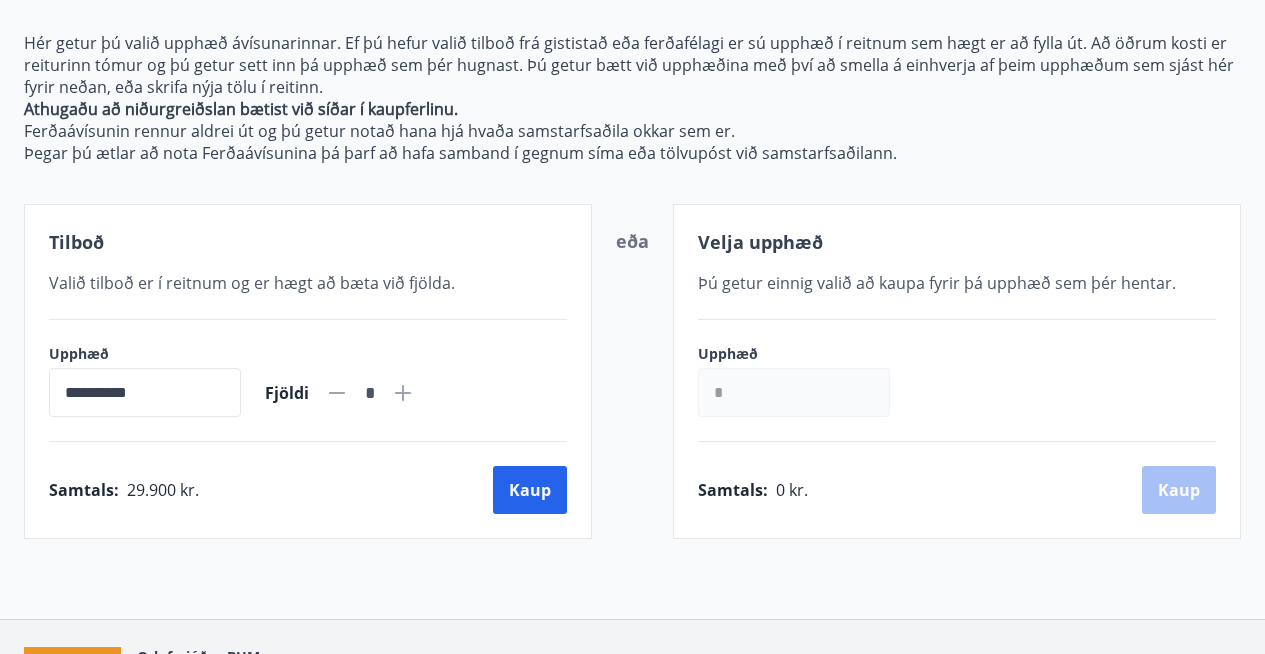 scroll, scrollTop: 352, scrollLeft: 0, axis: vertical 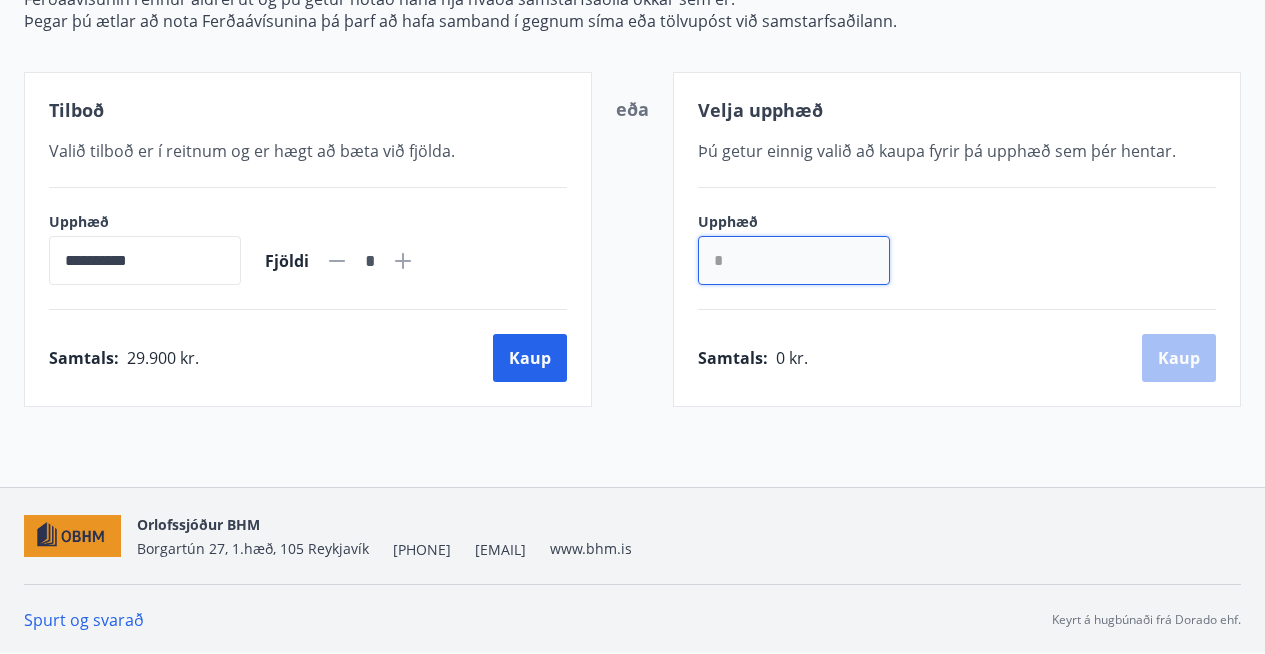 click on "*" at bounding box center [794, 260] 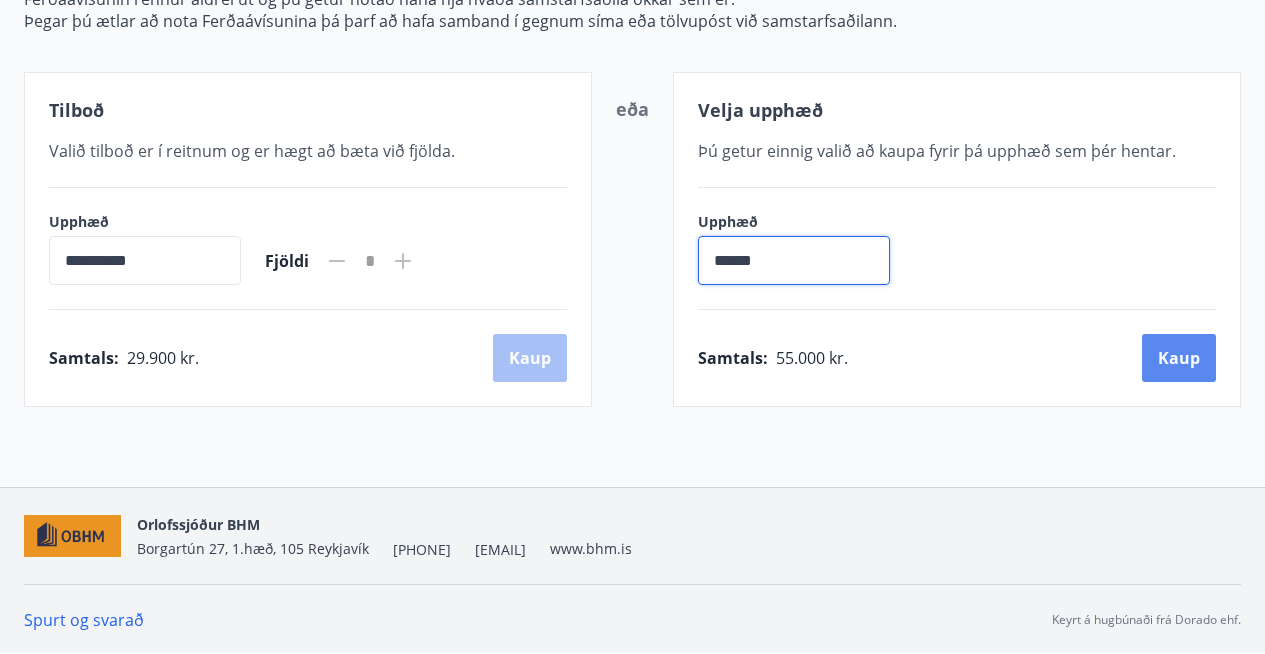 type on "******" 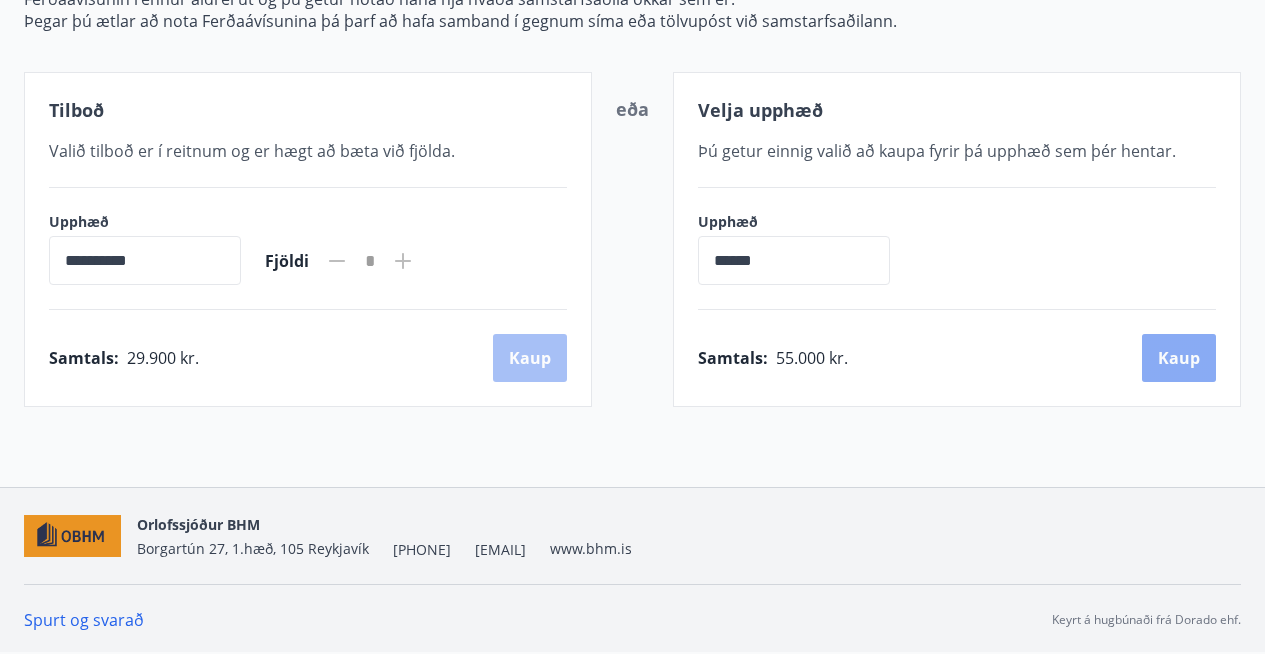click on "Kaup" at bounding box center [1179, 358] 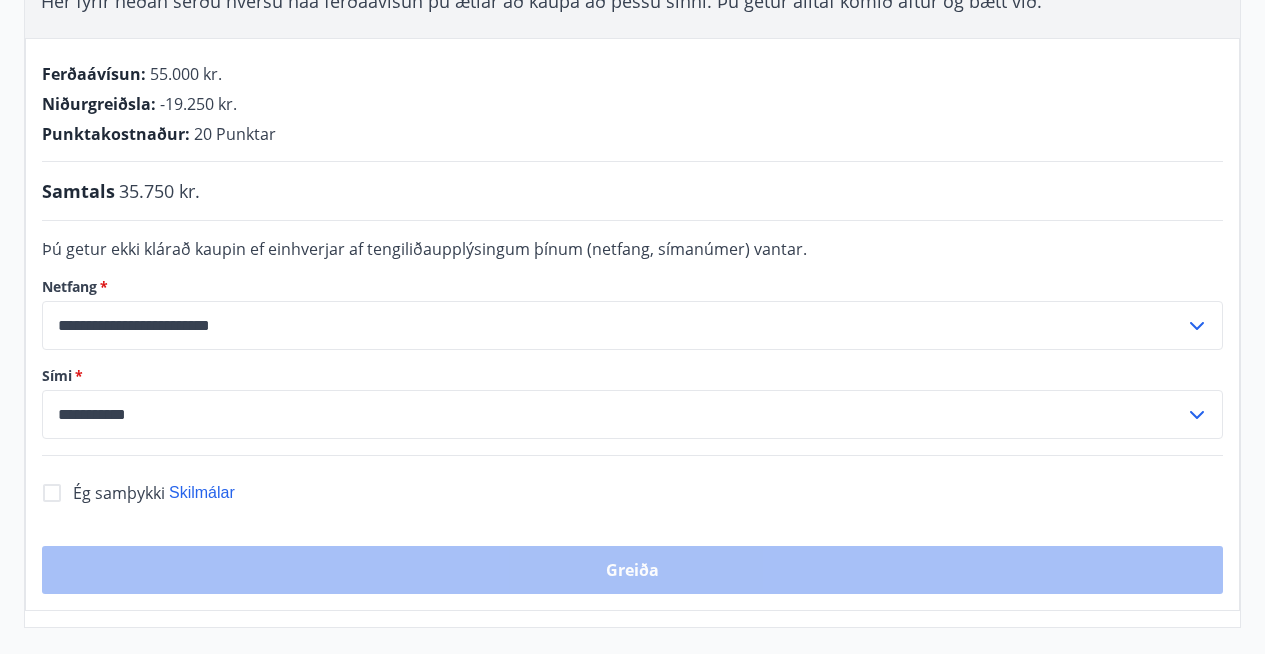 scroll, scrollTop: 439, scrollLeft: 0, axis: vertical 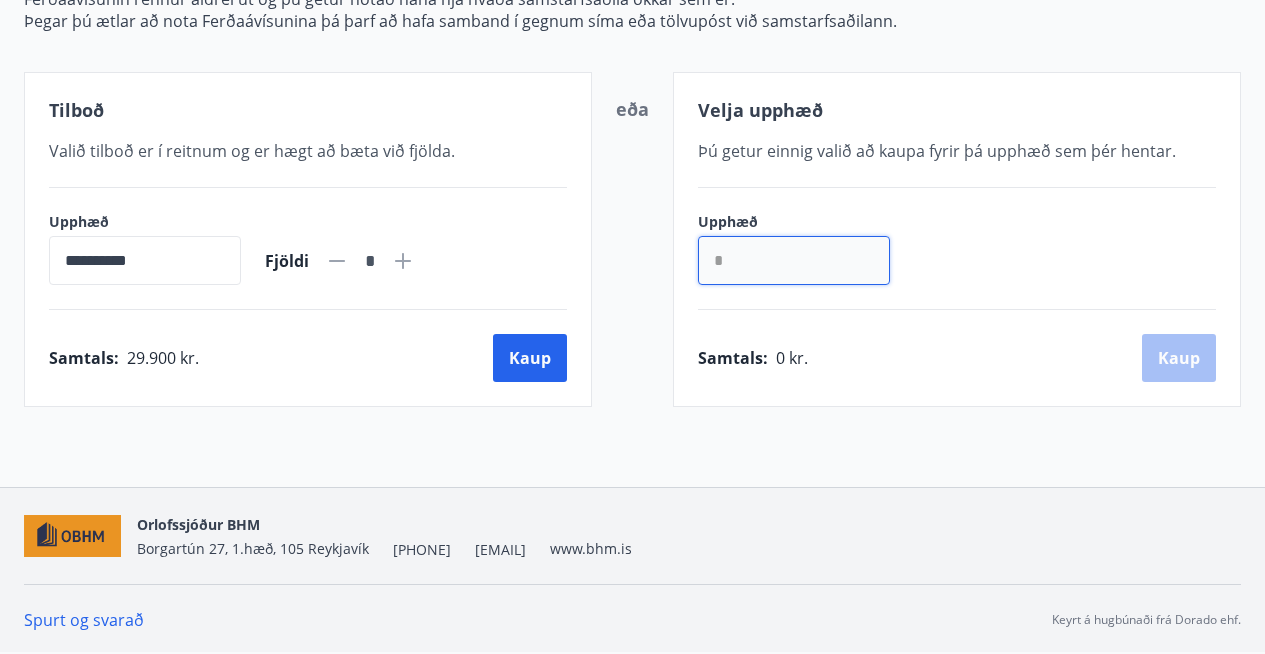 click on "*" at bounding box center [794, 260] 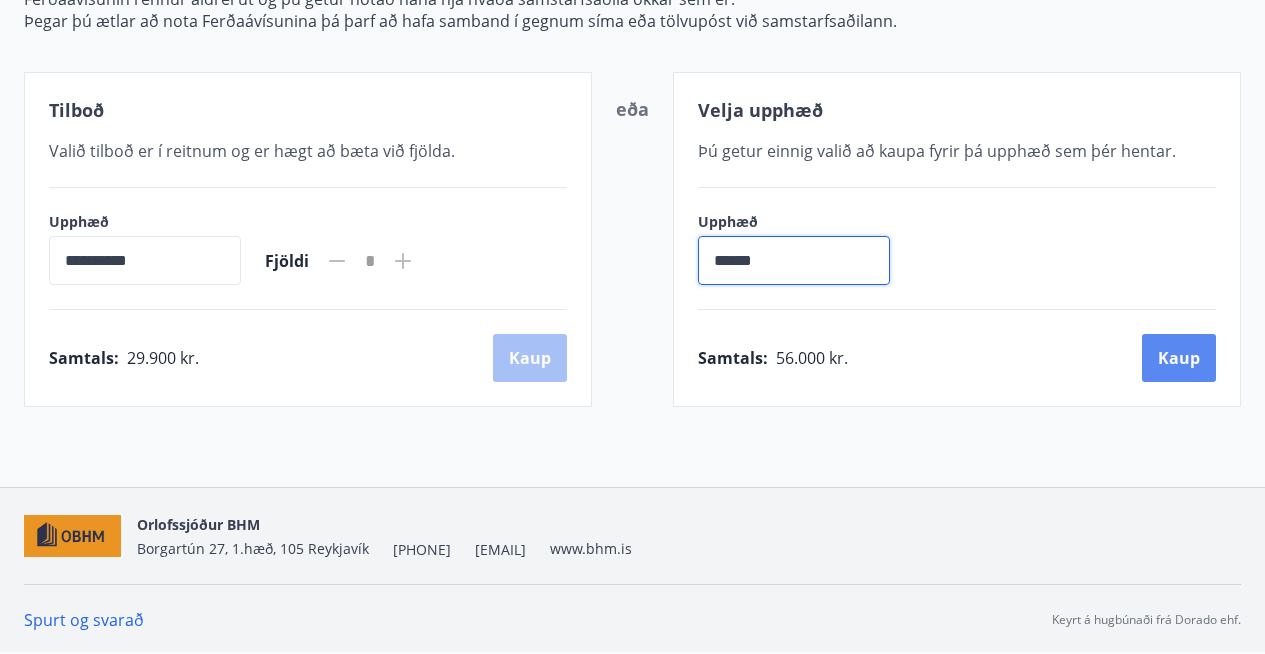 type on "******" 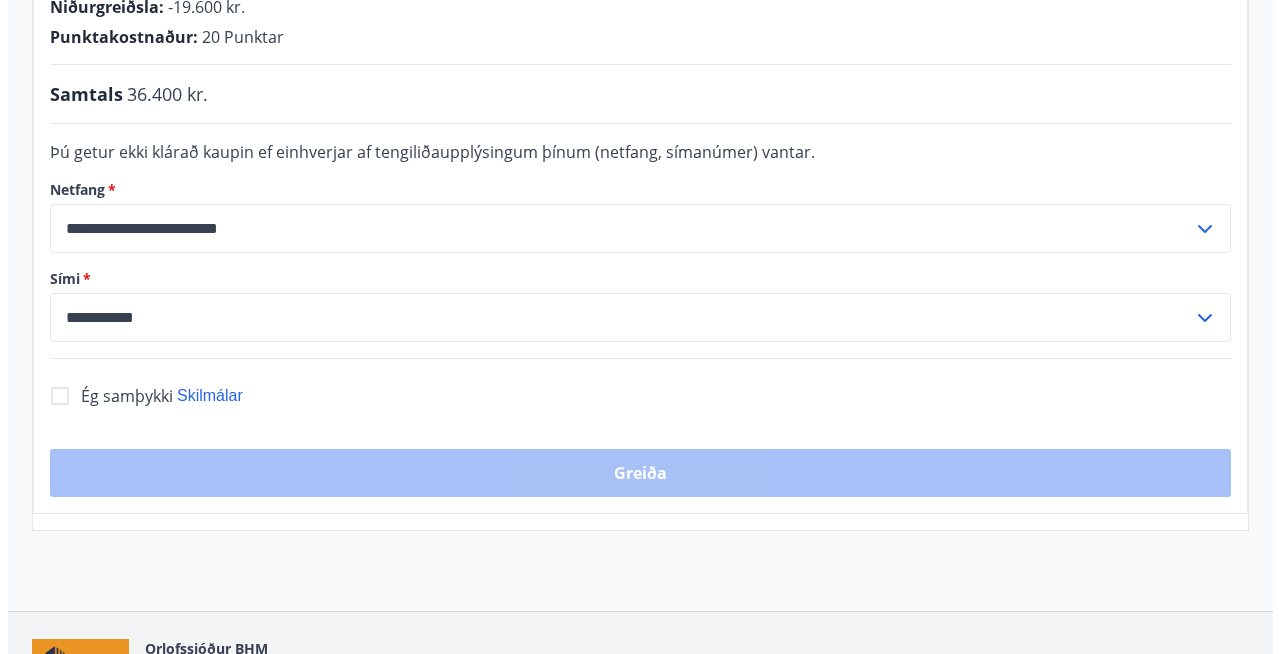 scroll, scrollTop: 526, scrollLeft: 0, axis: vertical 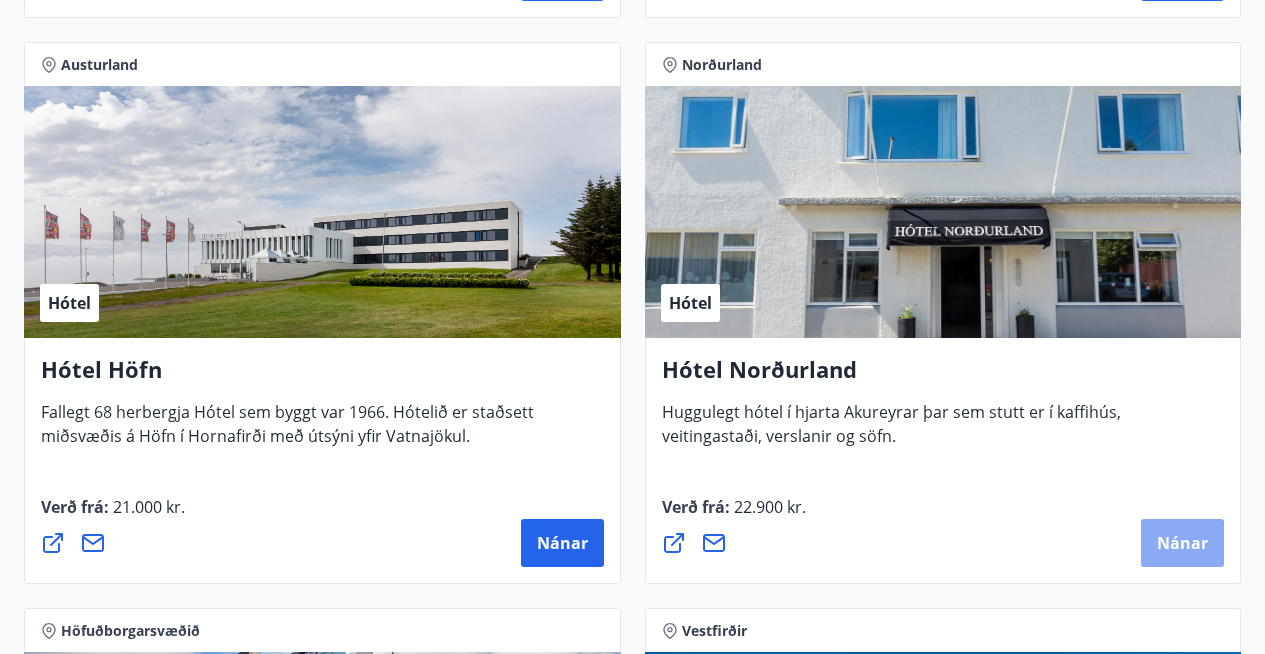click on "Nánar" at bounding box center (1182, 543) 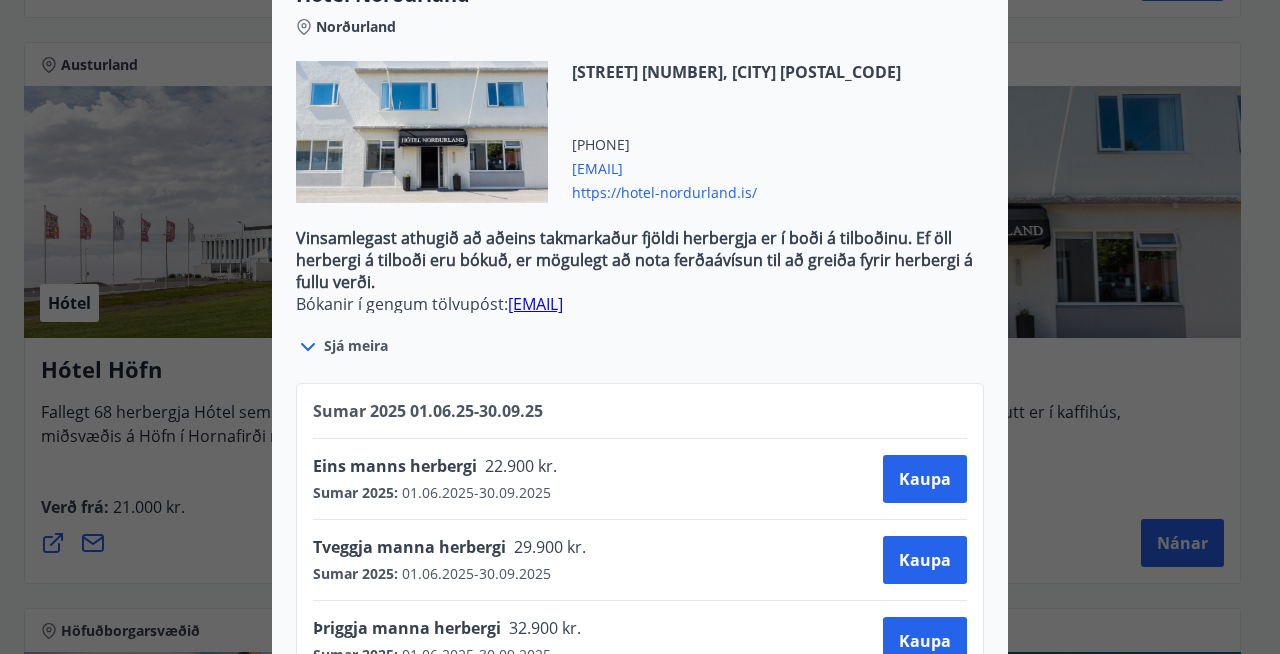 scroll, scrollTop: 683, scrollLeft: 0, axis: vertical 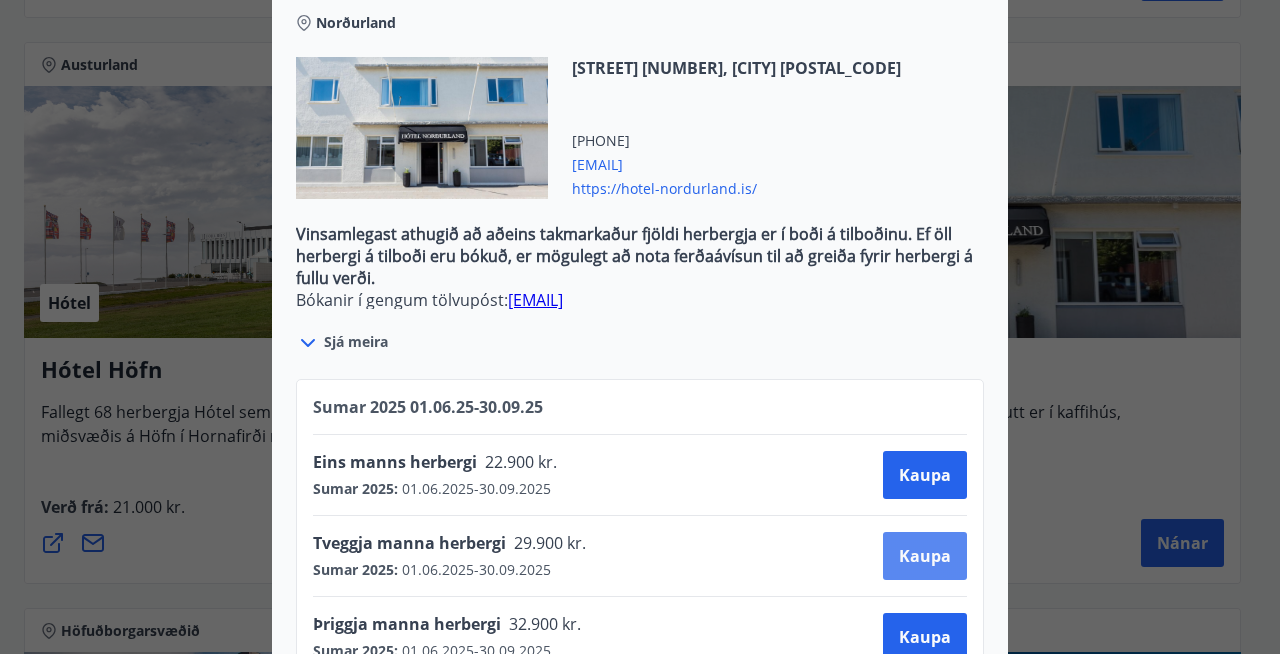 click on "Kaupa" at bounding box center (925, 556) 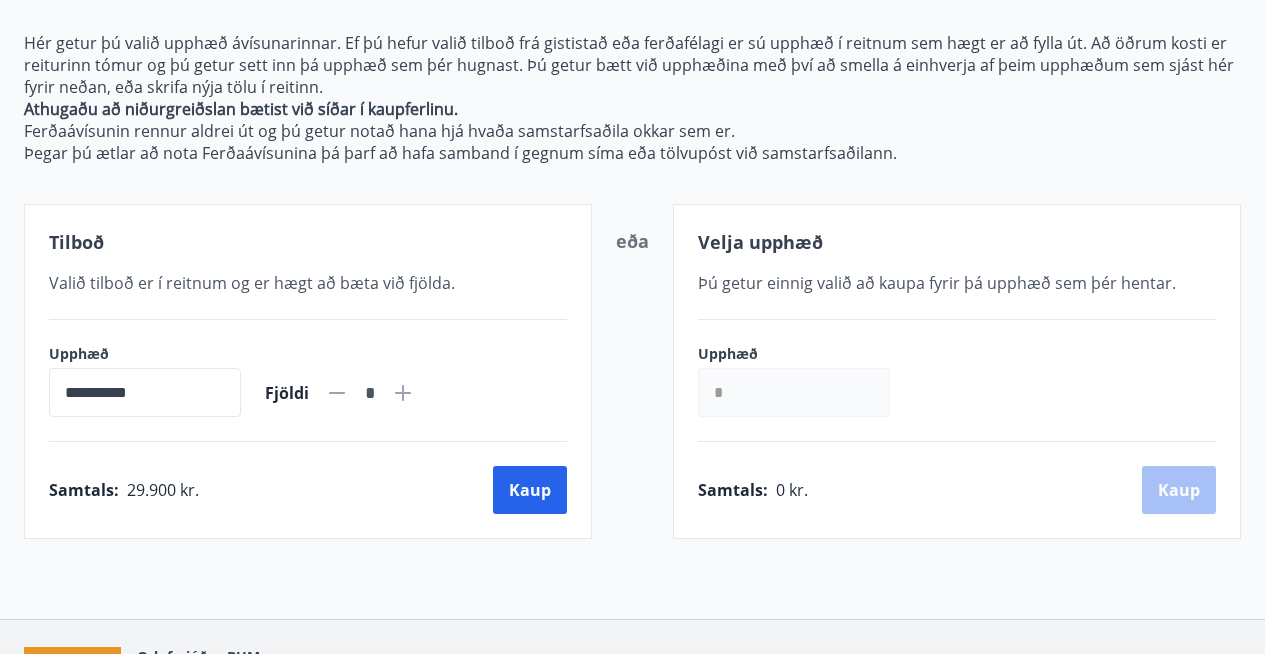 scroll, scrollTop: 352, scrollLeft: 0, axis: vertical 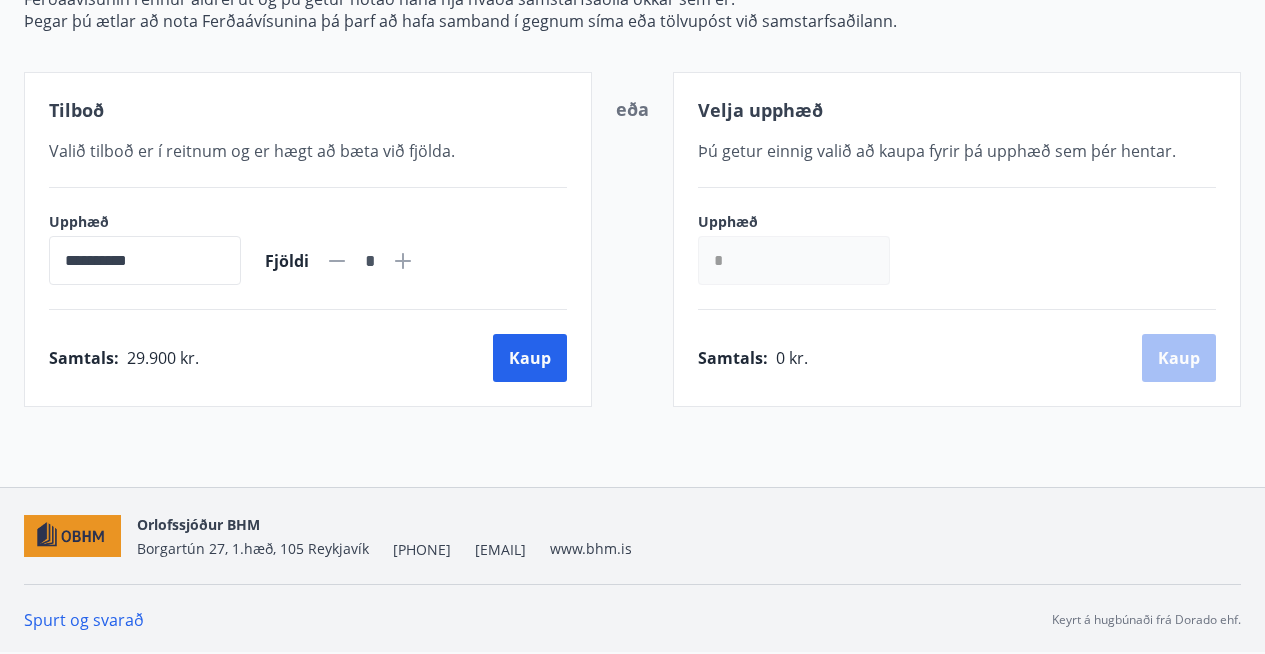 click 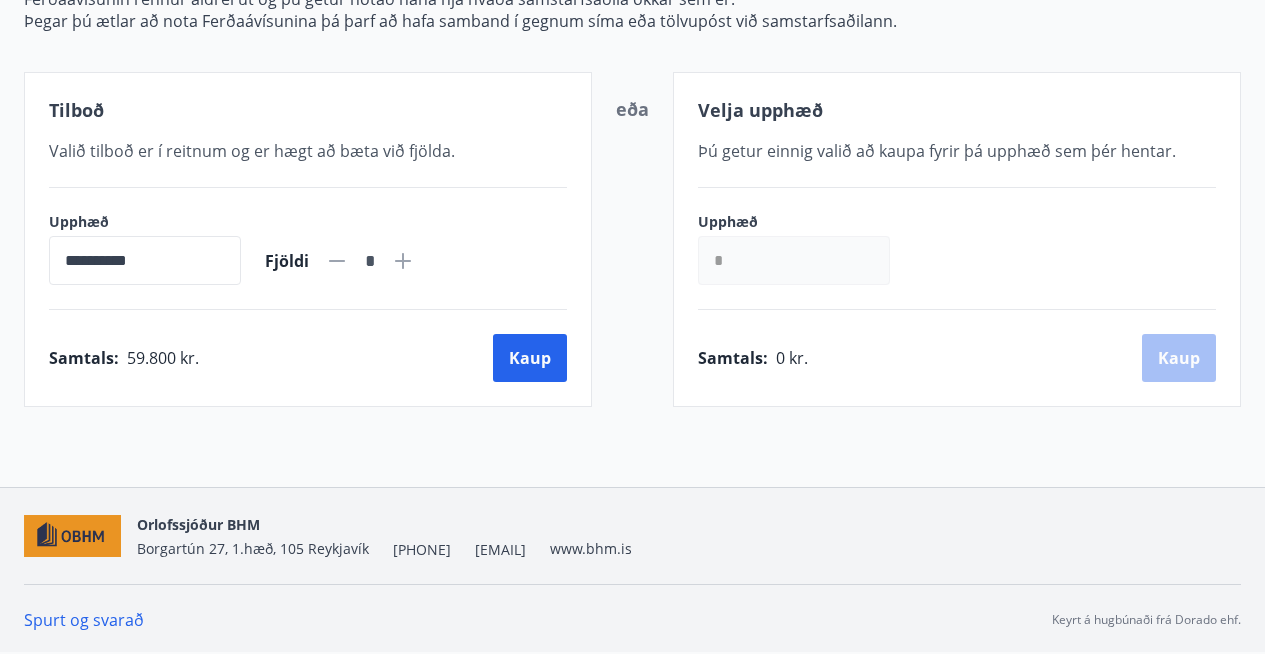 click on "*" at bounding box center (794, 260) 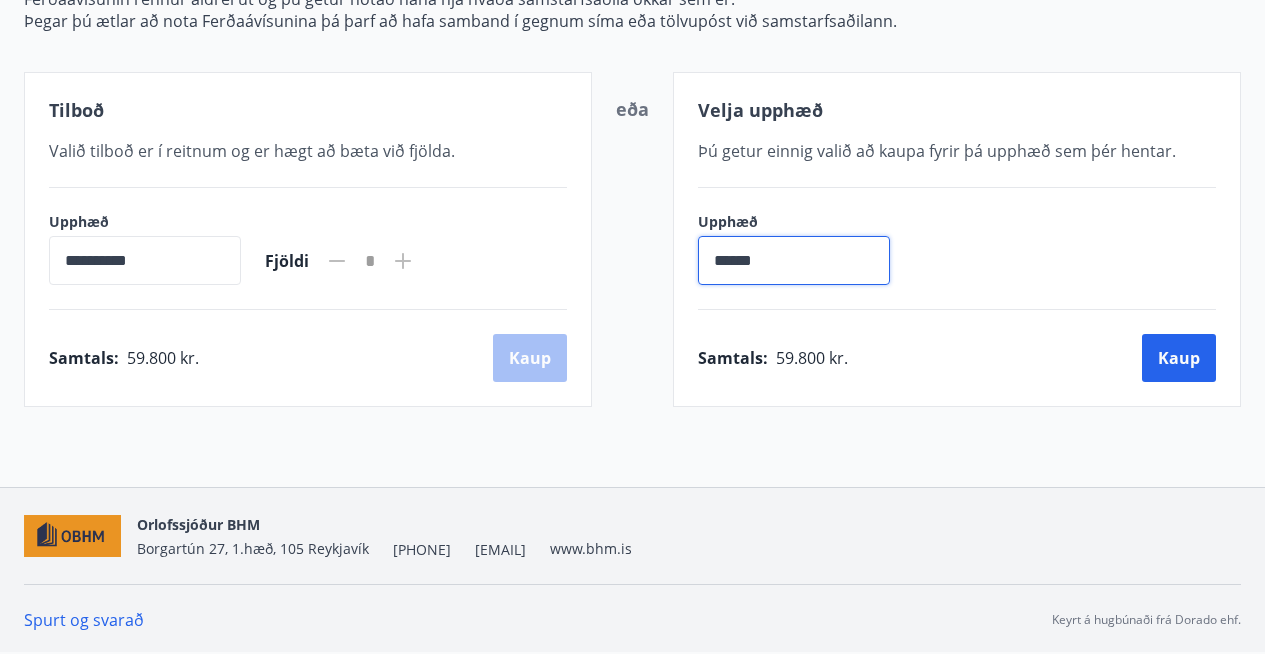 click on "******" at bounding box center (794, 260) 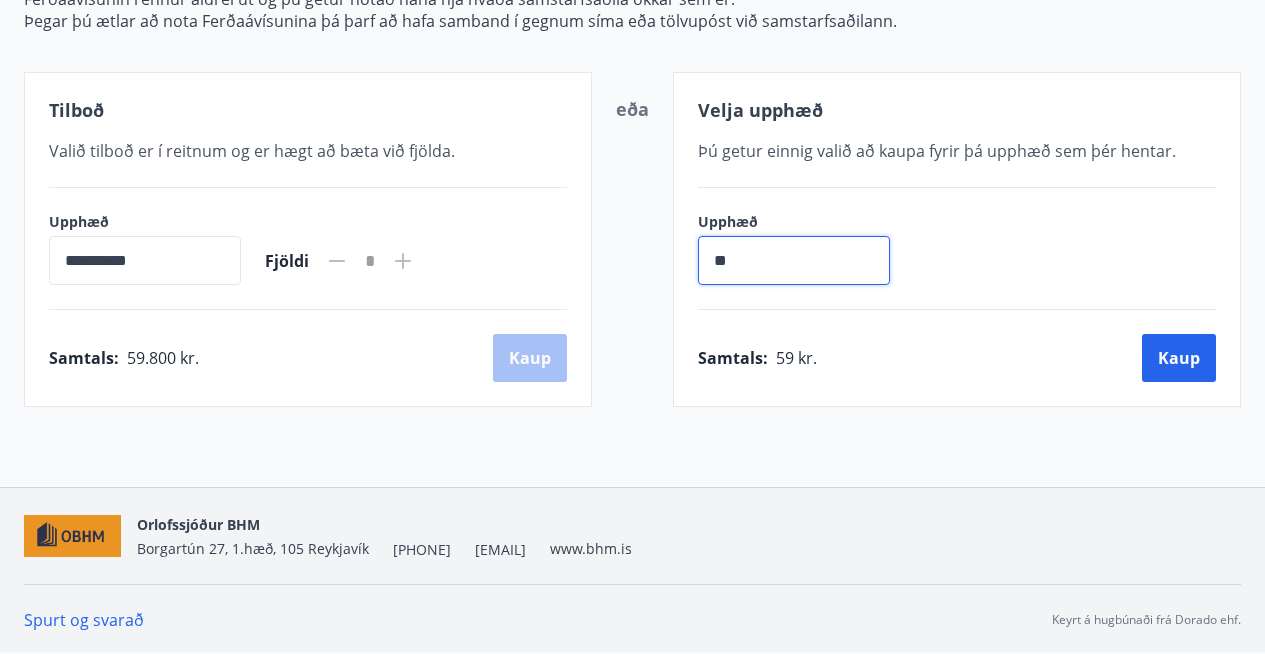 type on "*" 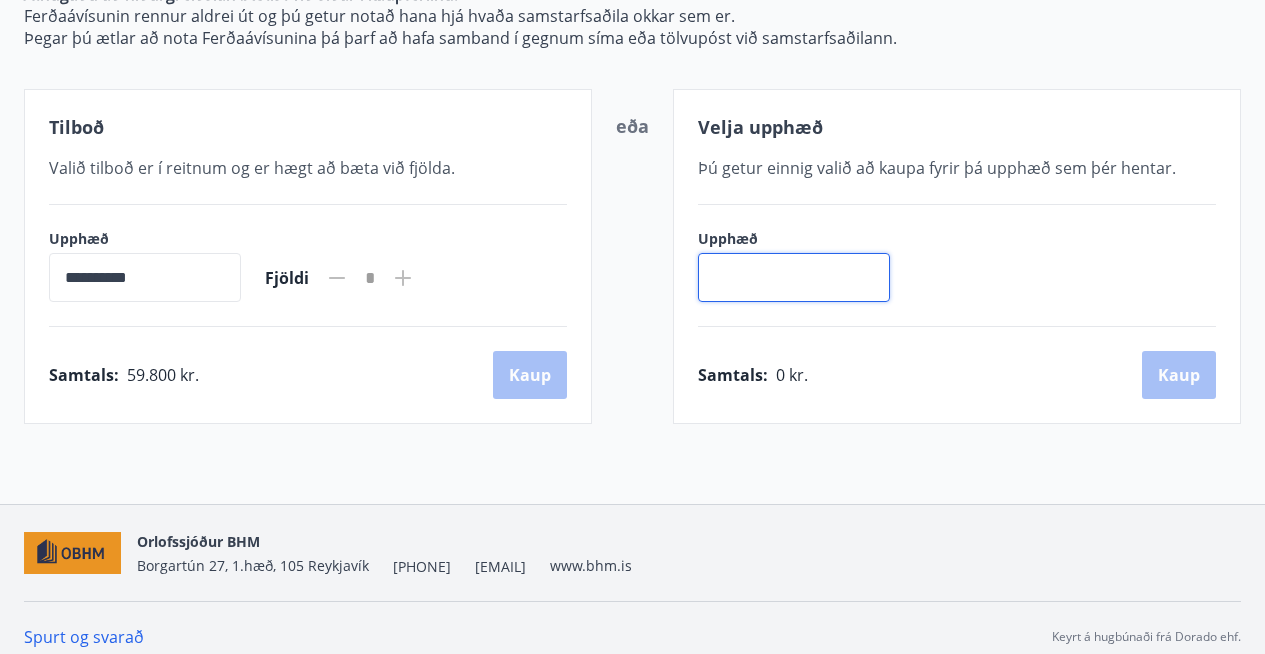 scroll, scrollTop: 344, scrollLeft: 0, axis: vertical 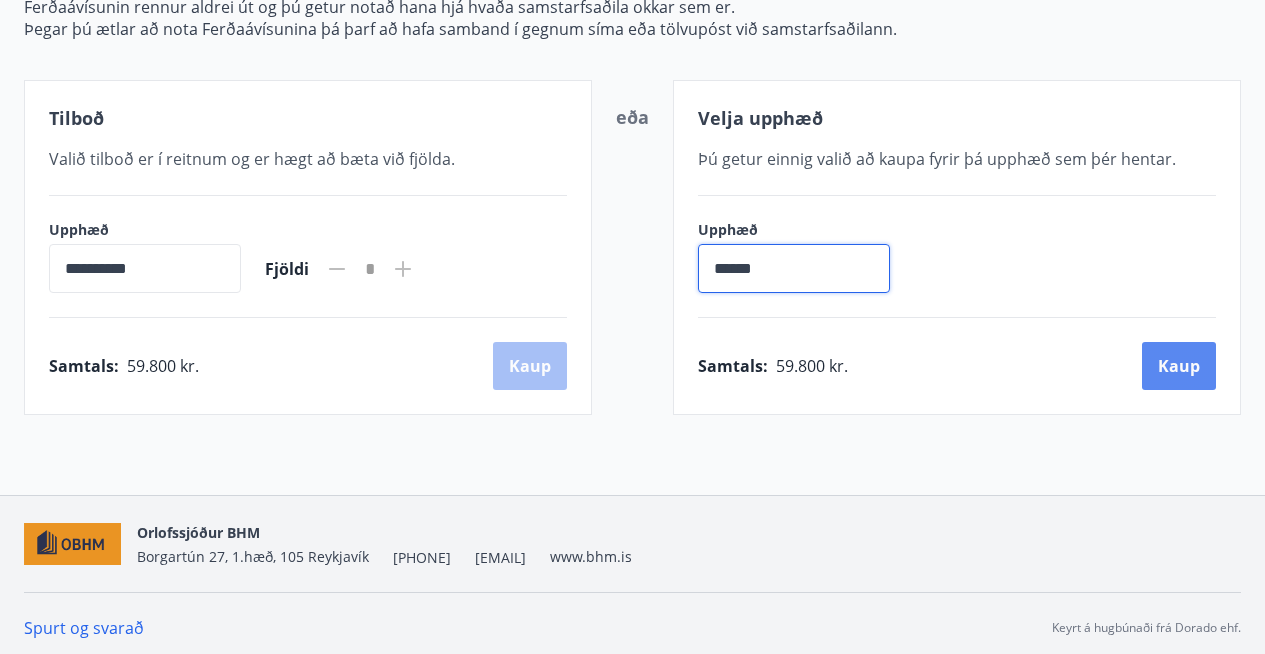type on "******" 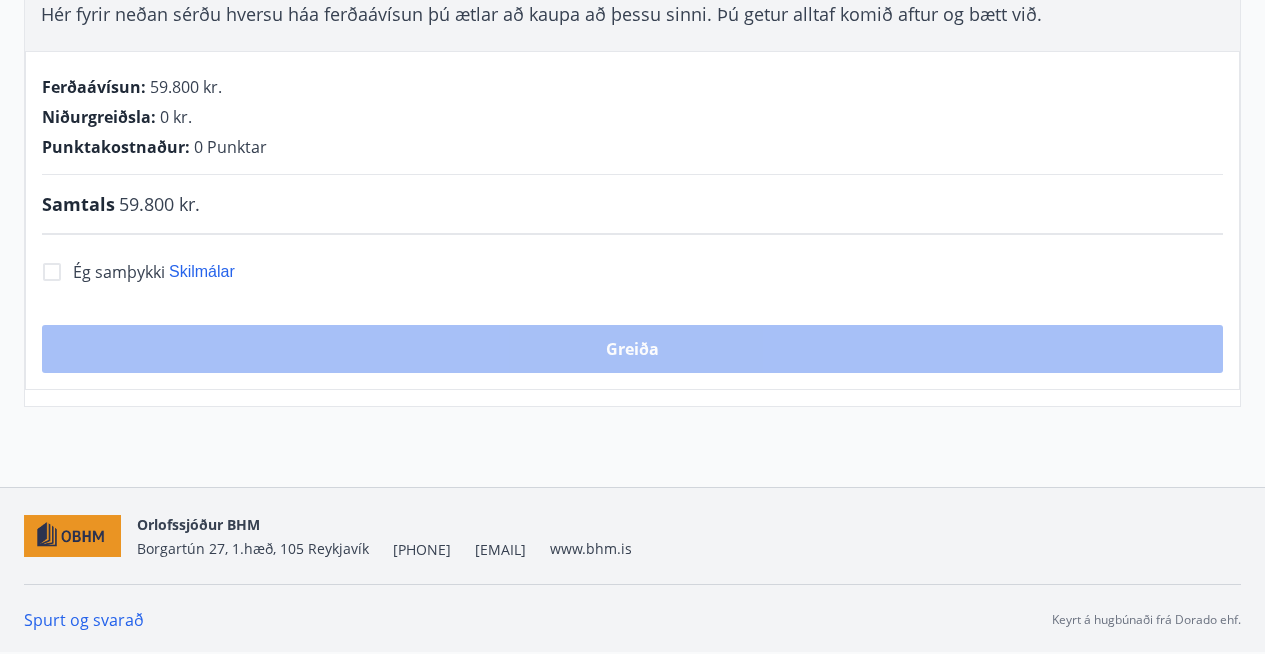 scroll, scrollTop: 344, scrollLeft: 0, axis: vertical 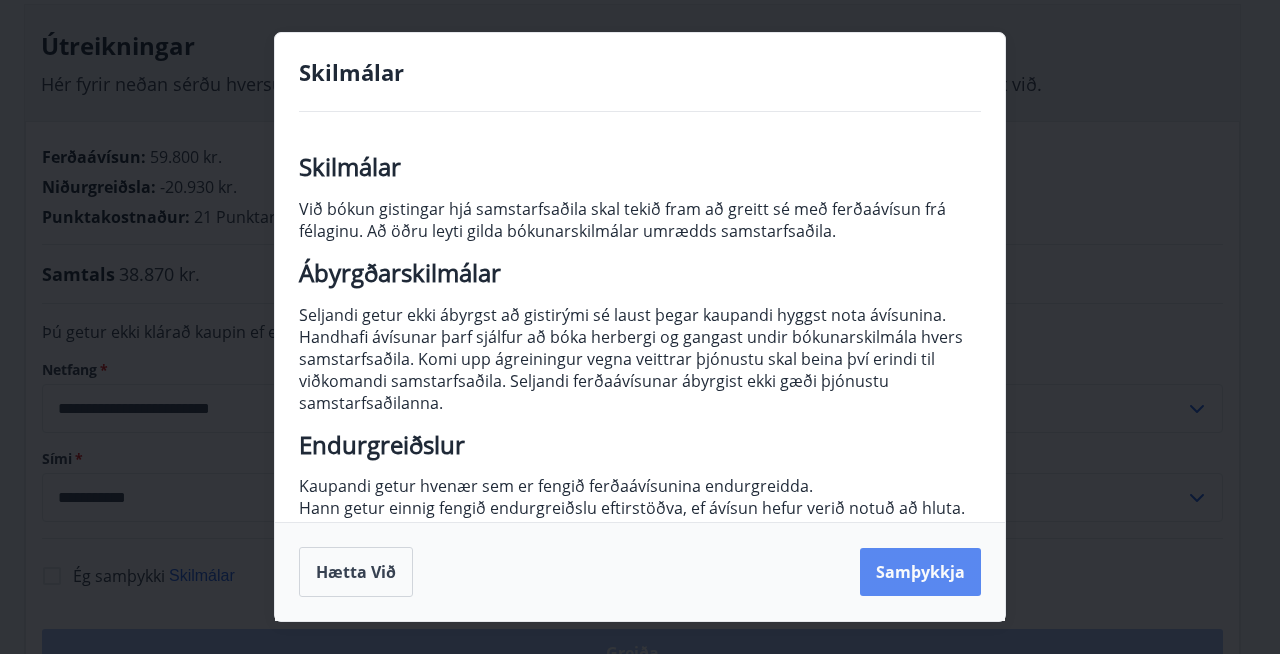 click on "Samþykkja" at bounding box center [920, 572] 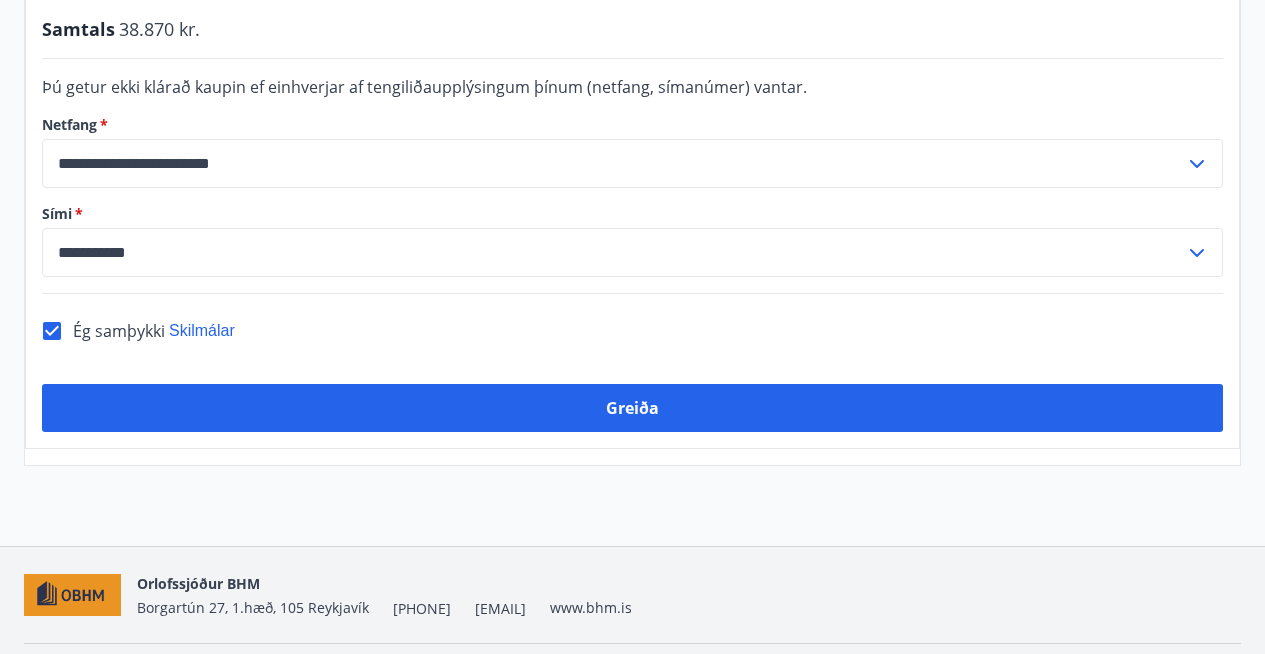 scroll, scrollTop: 581, scrollLeft: 0, axis: vertical 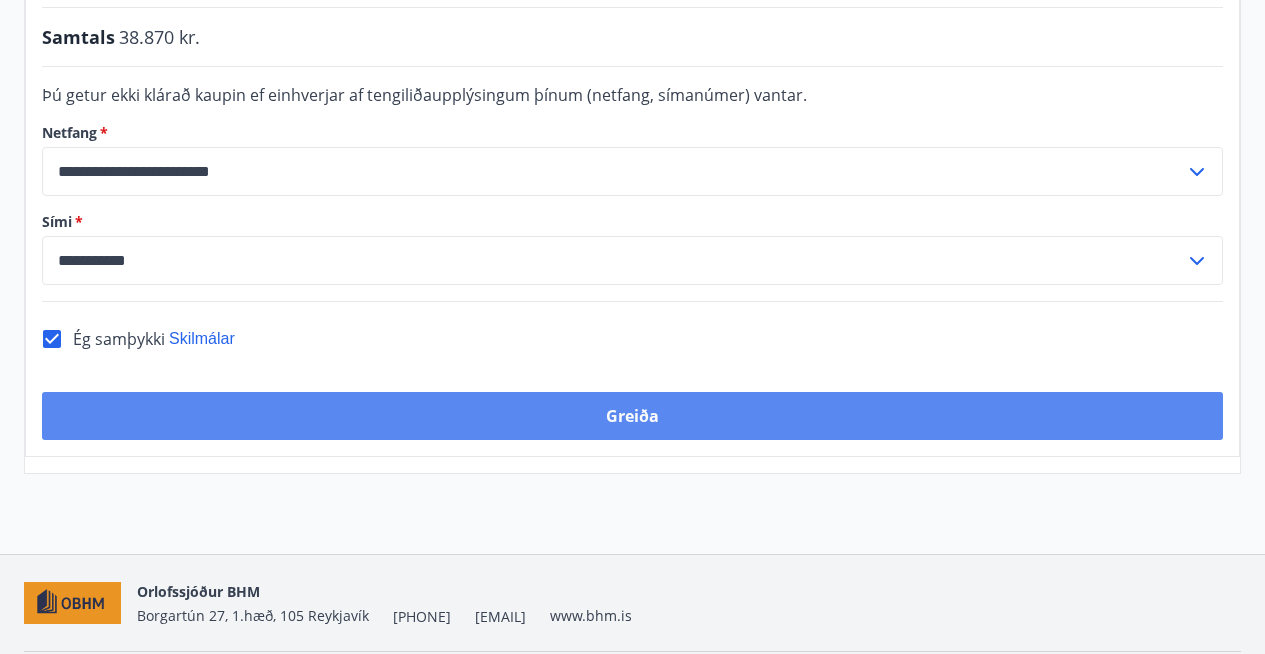 click on "Greiða" at bounding box center (632, 416) 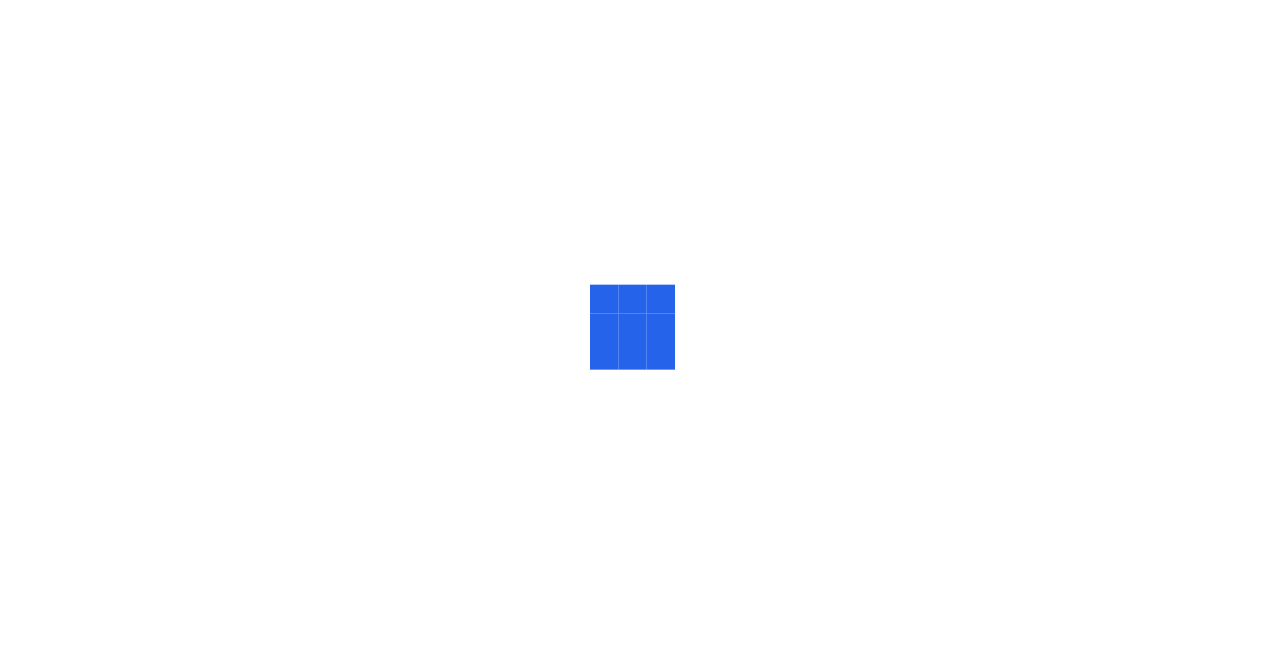 scroll, scrollTop: 0, scrollLeft: 0, axis: both 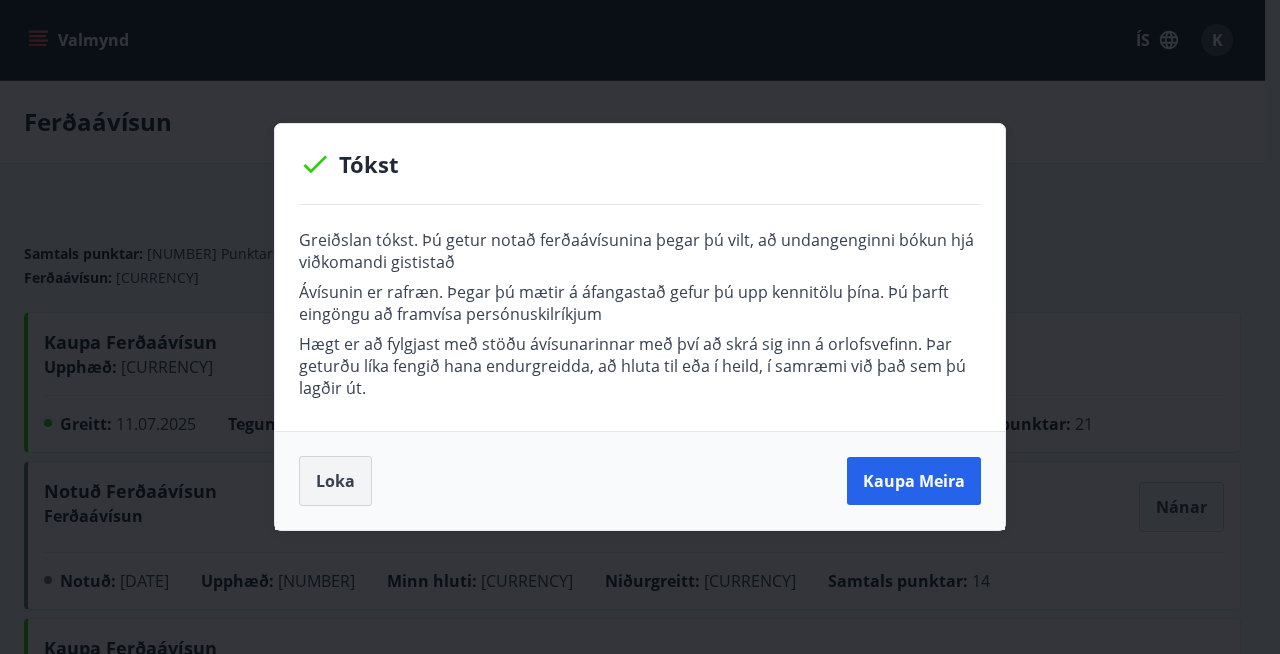 click on "Loka" at bounding box center [335, 481] 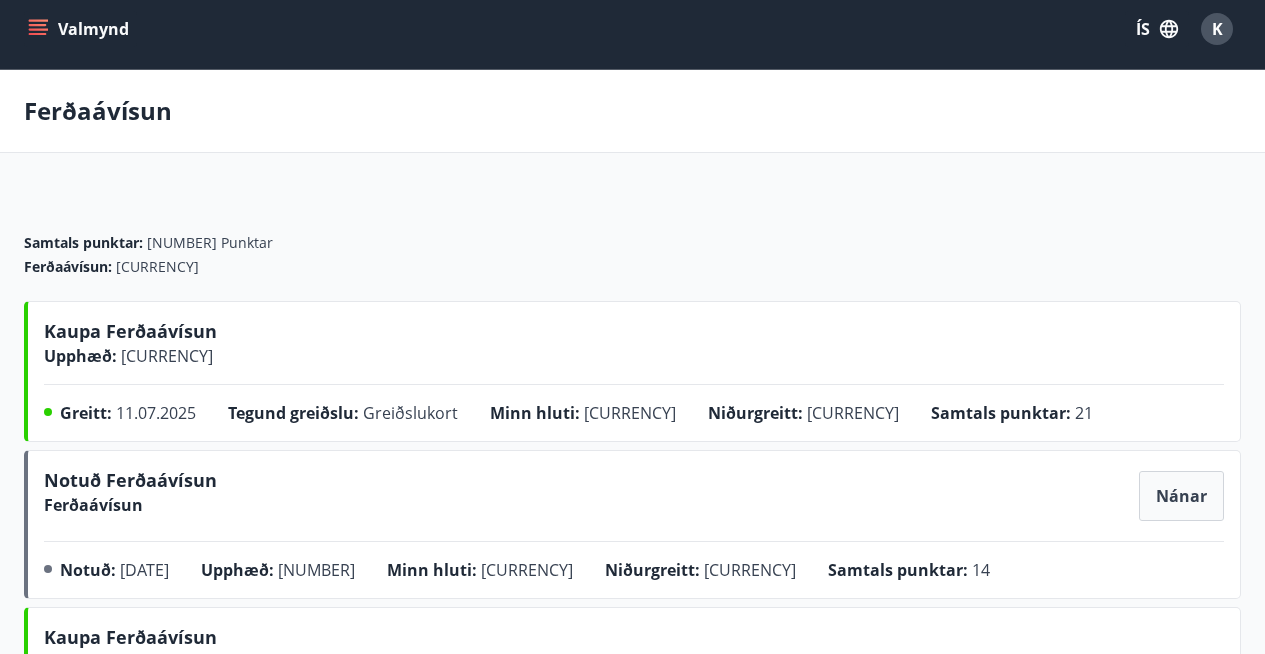 scroll, scrollTop: 16, scrollLeft: 0, axis: vertical 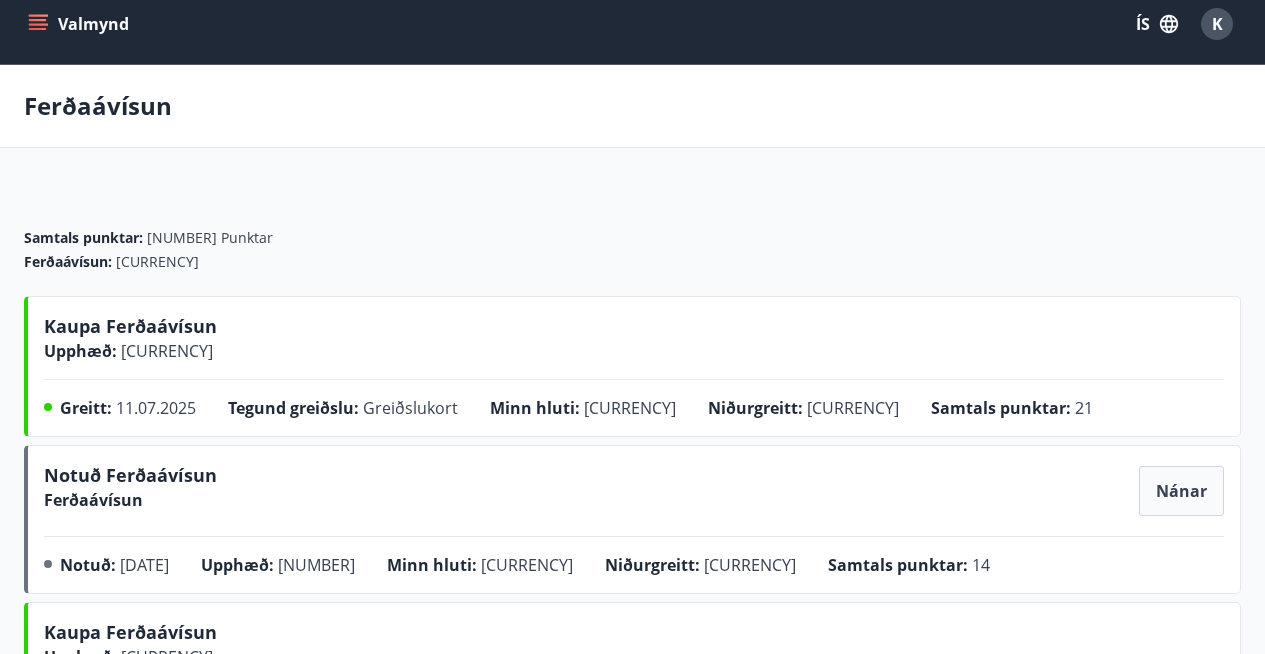 click on "K" at bounding box center (1217, 24) 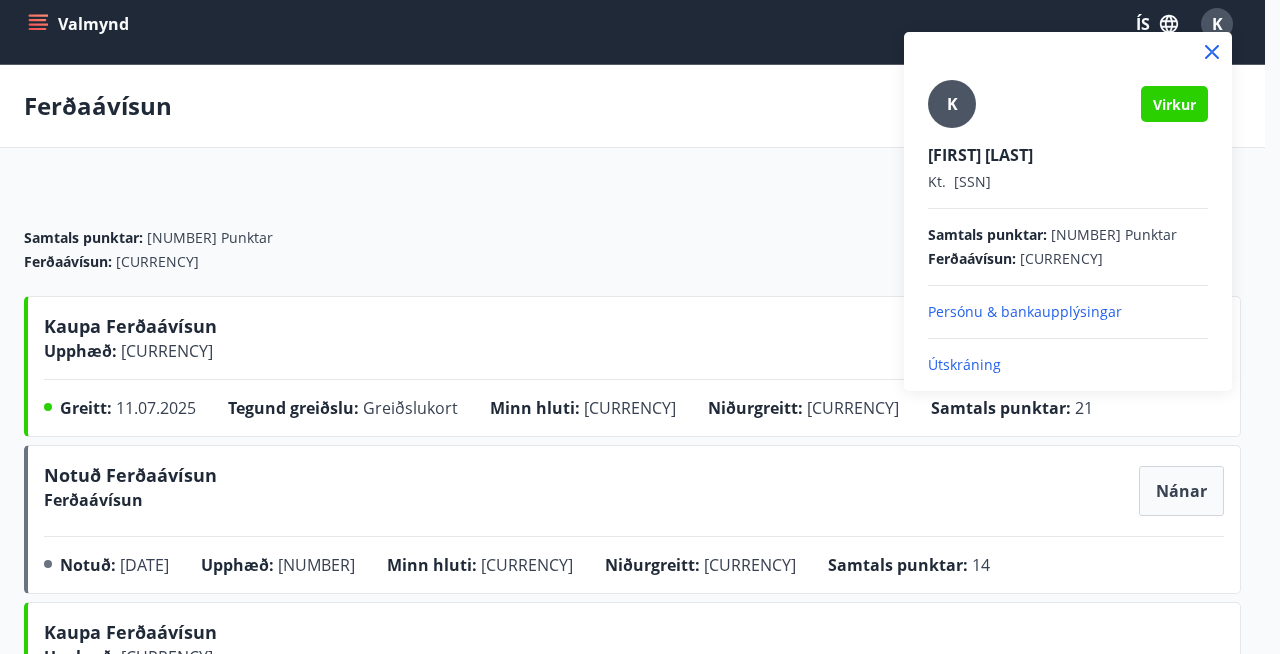 click at bounding box center (640, 327) 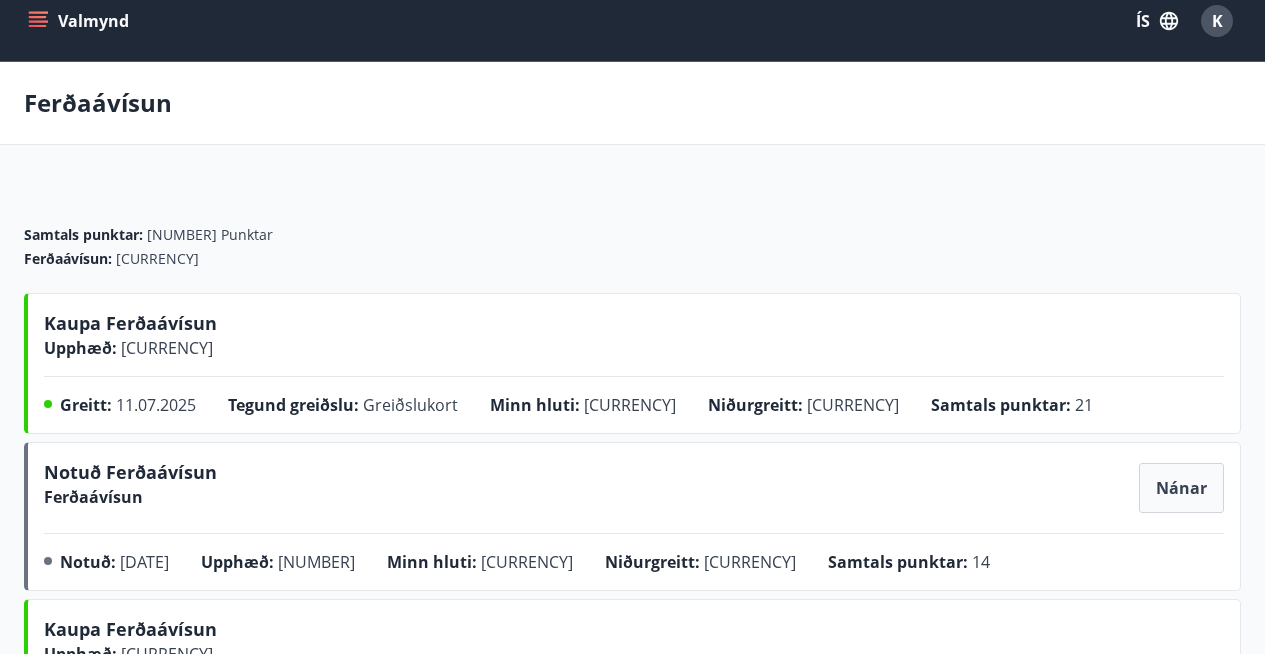scroll, scrollTop: 0, scrollLeft: 0, axis: both 